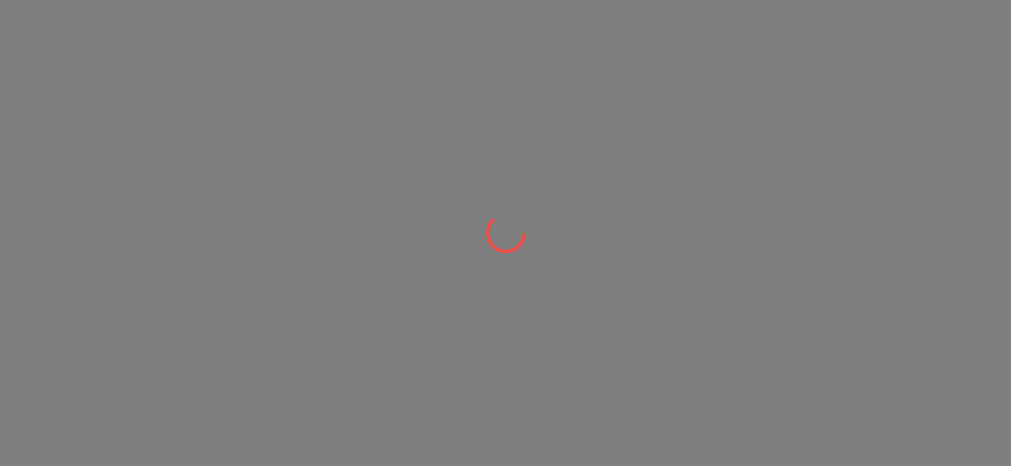 scroll, scrollTop: 0, scrollLeft: 0, axis: both 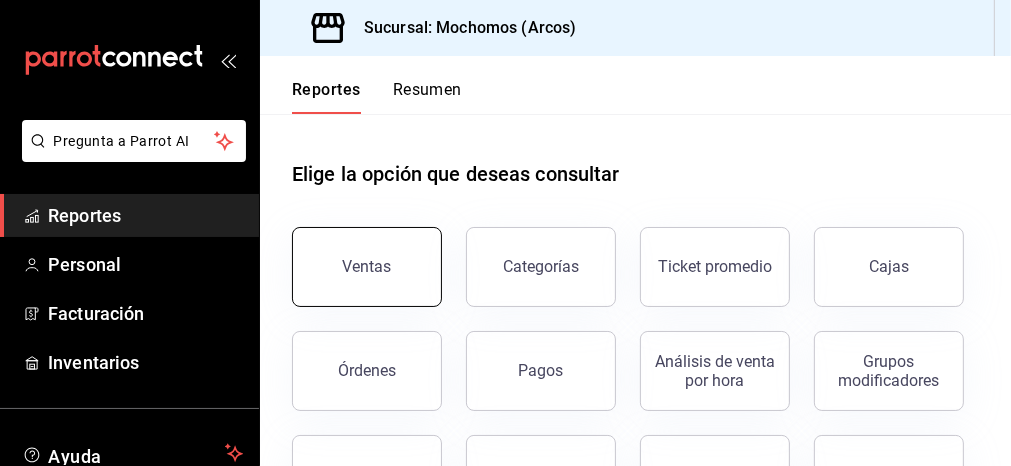 click on "Ventas" at bounding box center [367, 266] 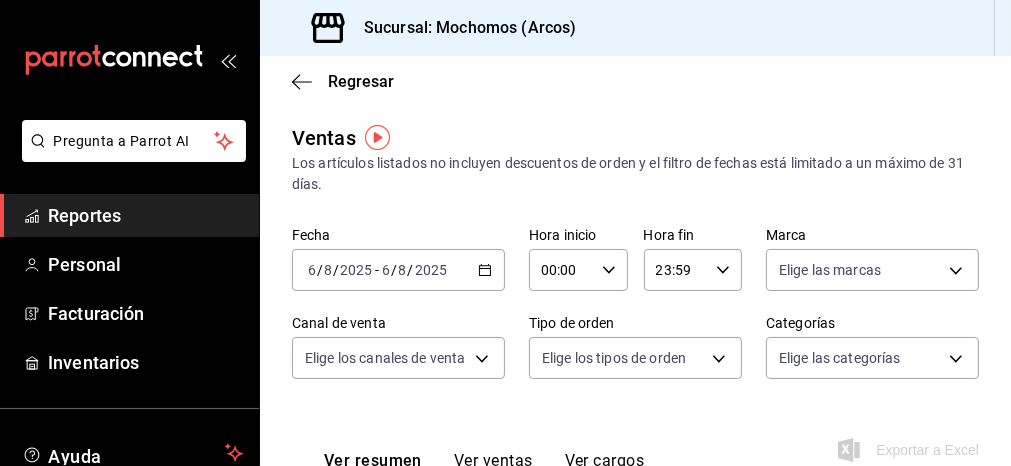 type on "05:00" 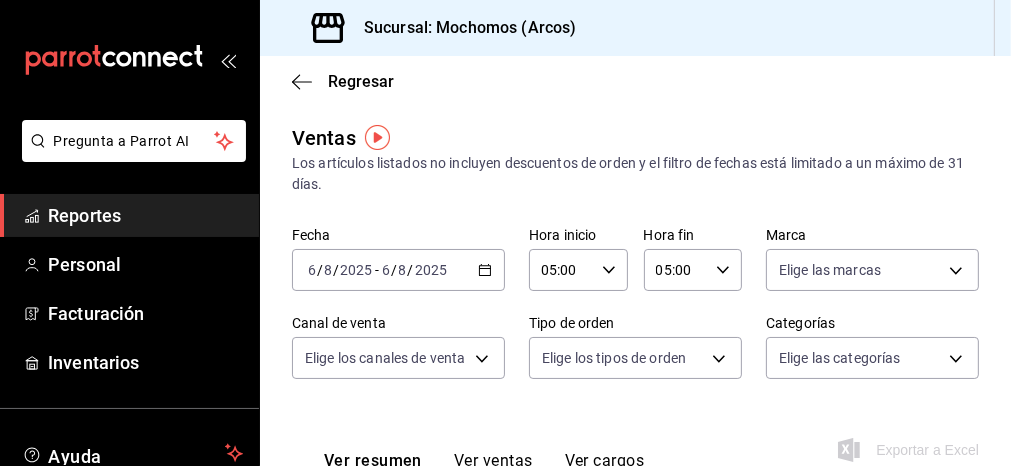 type on "PARROT,UBER_EATS,RAPPI,DIDI_FOOD,ONLINE" 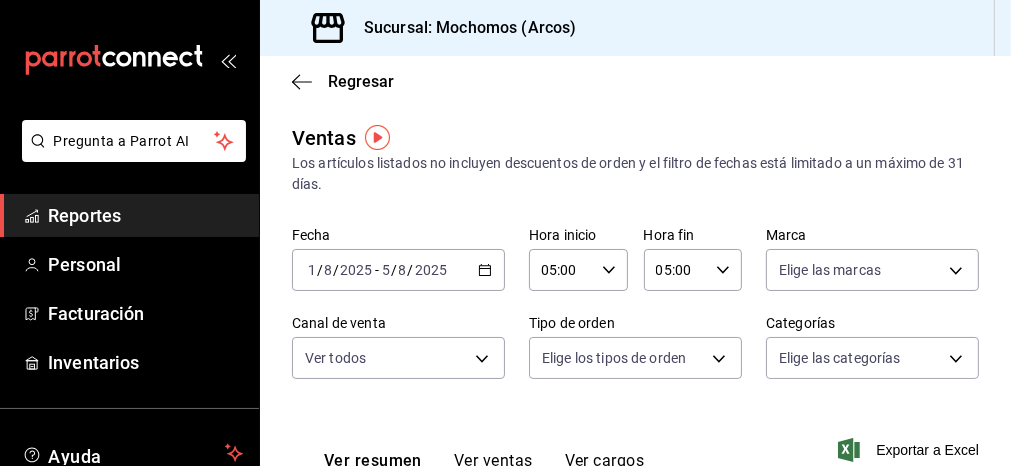 click 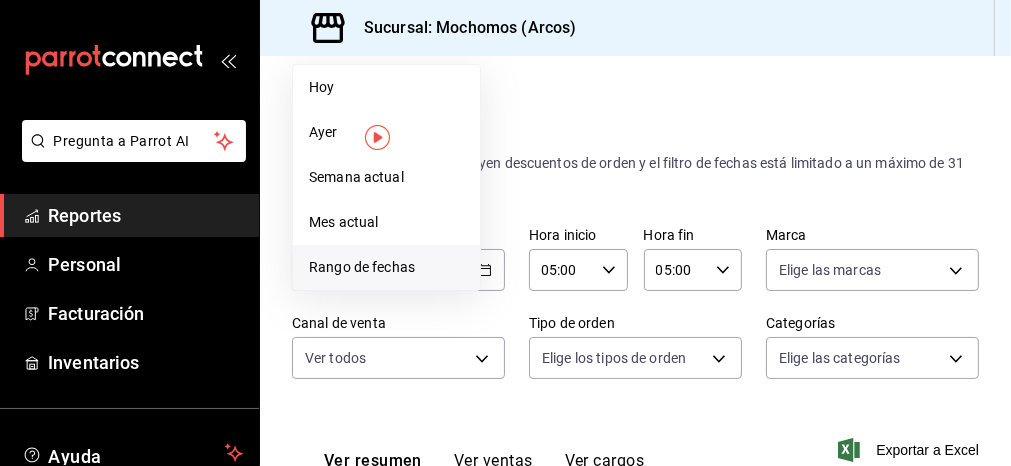 click on "Rango de fechas" at bounding box center [386, 267] 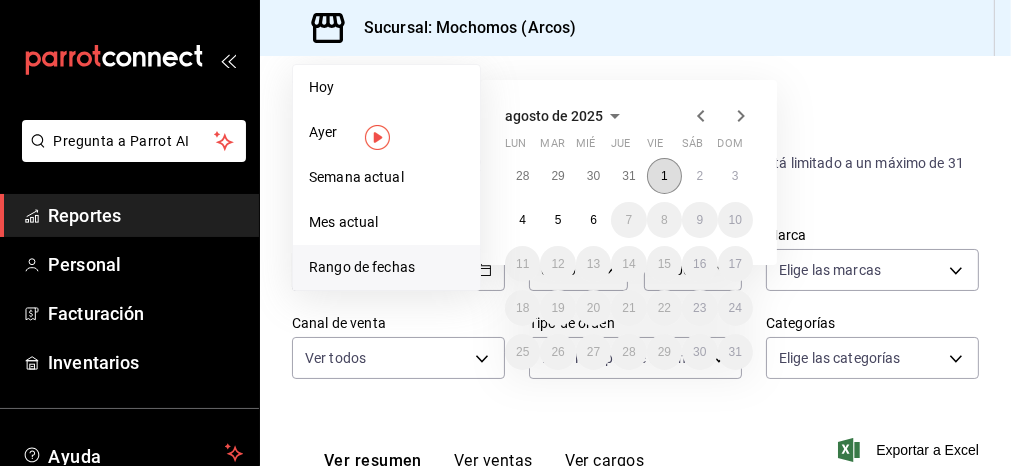 click on "1" at bounding box center (664, 176) 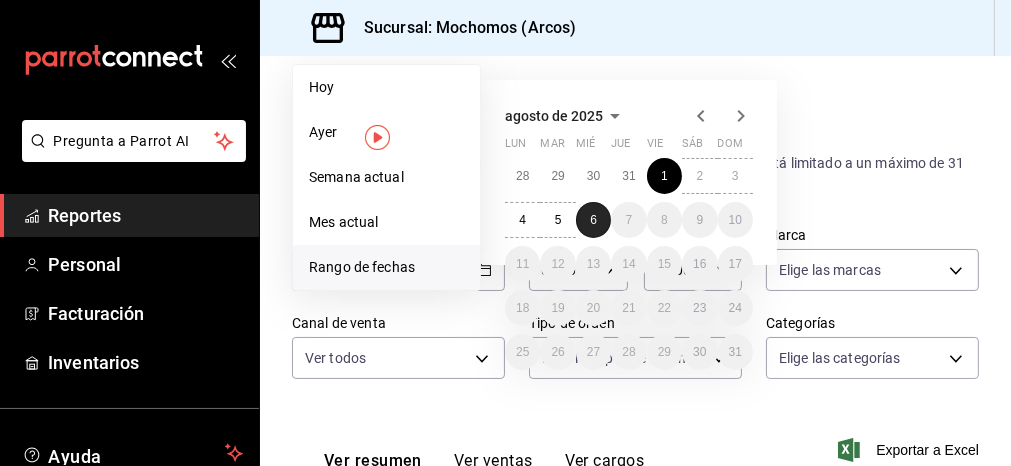 click on "6" at bounding box center (593, 220) 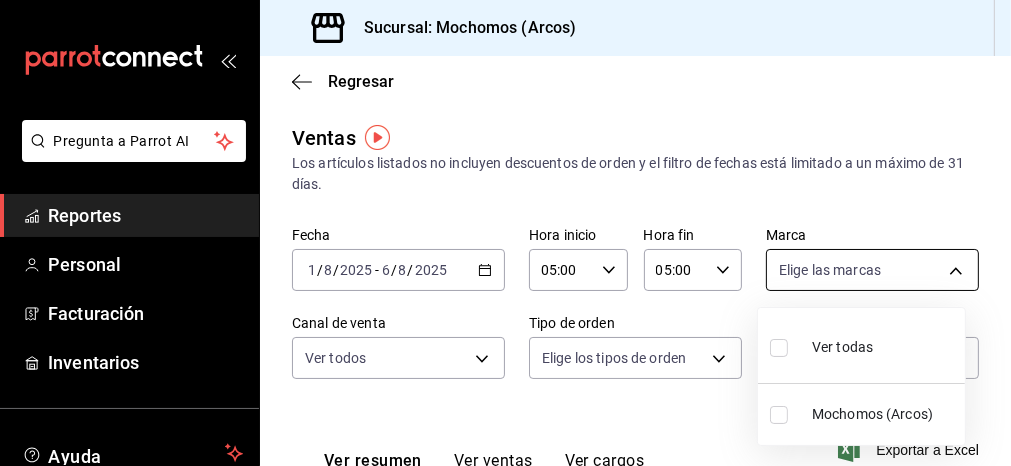 click on "Pregunta a Parrot AI Reportes   Personal   Facturación   Inventarios   Ayuda Recomienda Parrot   Mochomos Arcos   Sugerir nueva función   Sucursal: Mochomos (Arcos) Regresar Ventas Los artículos listados no incluyen descuentos de orden y el filtro de fechas está limitado a un máximo de 31 días. Fecha [DATE] [DATE] - [DATE] Hora inicio [TIME] Hora inicio Hora fin [TIME] Hora fin Marca Elige las marcas Canal de venta Ver todos PARROT,UBER_EATS,RAPPI,DIDI_FOOD,ONLINE Tipo de orden Elige los tipos de orden Categorías Elige las categorías Ver resumen Ver ventas Ver cargos Exportar a Excel Resumen Total artículos Da clic en la fila para ver el detalle por tipo de artículo + $907,018.60 Cargos por servicio + $0.00 Venta bruta = $907,018.60 Descuentos totales - $6,136.40 Certificados de regalo - $0.00 Venta total = $900,882.20 Impuestos - $124,259.61 Venta neta = $776,622.59 Pregunta a Parrot AI Reportes   Personal   Facturación   Inventarios   Ayuda Recomienda Parrot" at bounding box center (505, 233) 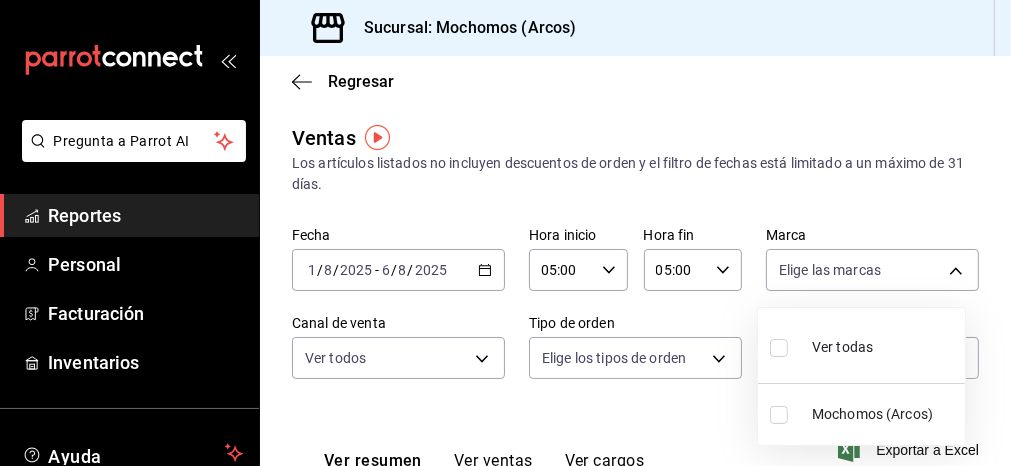 click on "Ver todas" at bounding box center (821, 345) 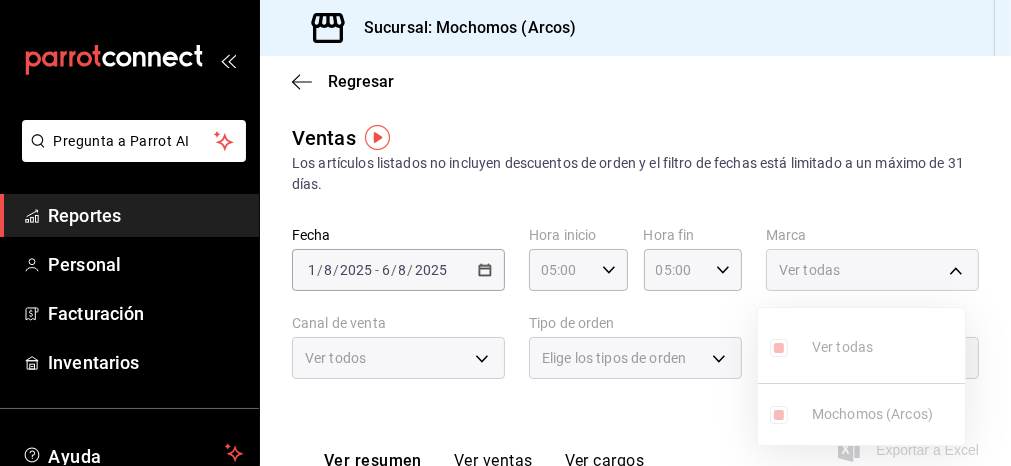 click at bounding box center (505, 233) 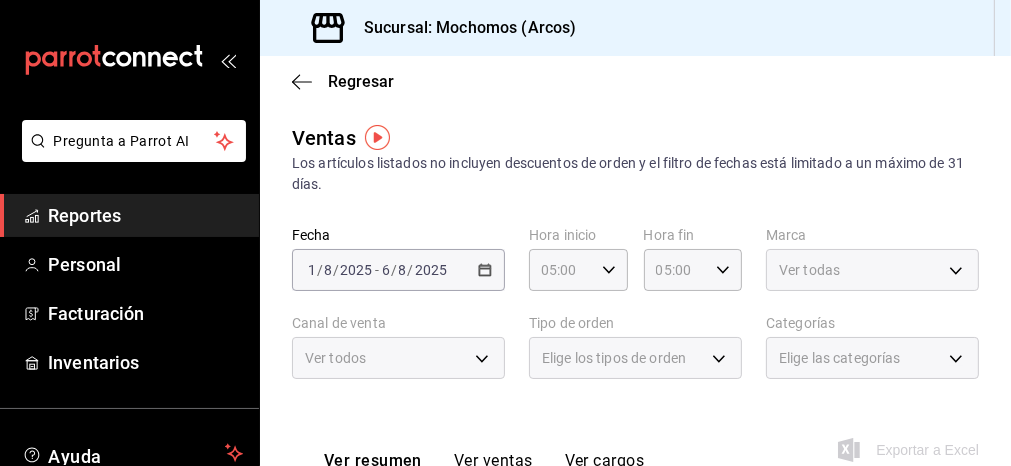 click on "Ver todos" at bounding box center [398, 358] 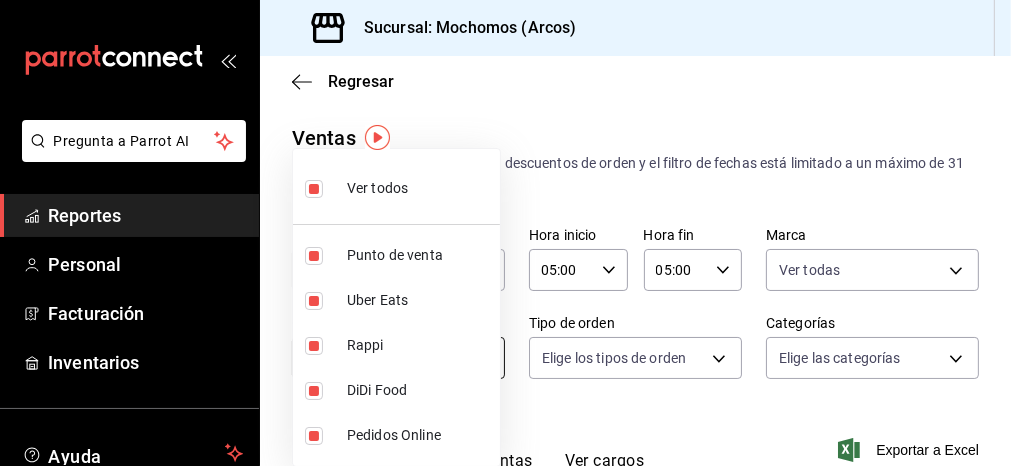 click on "Pregunta a Parrot AI Reportes   Personal   Facturación   Inventarios   Ayuda Recomienda Parrot   Mochomos Arcos   Sugerir nueva función   Sucursal: Mochomos (Arcos) Regresar Ventas Los artículos listados no incluyen descuentos de orden y el filtro de fechas está limitado a un máximo de 31 días. Fecha [DATE] [DATE] - [DATE] Hora inicio [TIME] Hora inicio Hora fin [TIME] Hora fin Marca Ver todas dd36a3dd-8c35-4563-bc3a-0ae6137ce787 Canal de venta Ver todos PARROT,UBER_EATS,RAPPI,DIDI_FOOD,ONLINE Tipo de orden Elige los tipos de orden Categorías Elige las categorías Ver resumen Ver ventas Ver cargos Exportar a Excel Resumen Total artículos Da clic en la fila para ver el detalle por tipo de artículo + $907,018.60 Cargos por servicio + $0.00 Venta bruta = $907,018.60 Descuentos totales - $6,136.40 Certificados de regalo - $0.00 Venta total = $900,882.20 Impuestos - $124,259.61 Venta neta = $776,622.59 Pregunta a Parrot AI Reportes   Personal   Facturación   Inventarios   Ayuda" at bounding box center (505, 233) 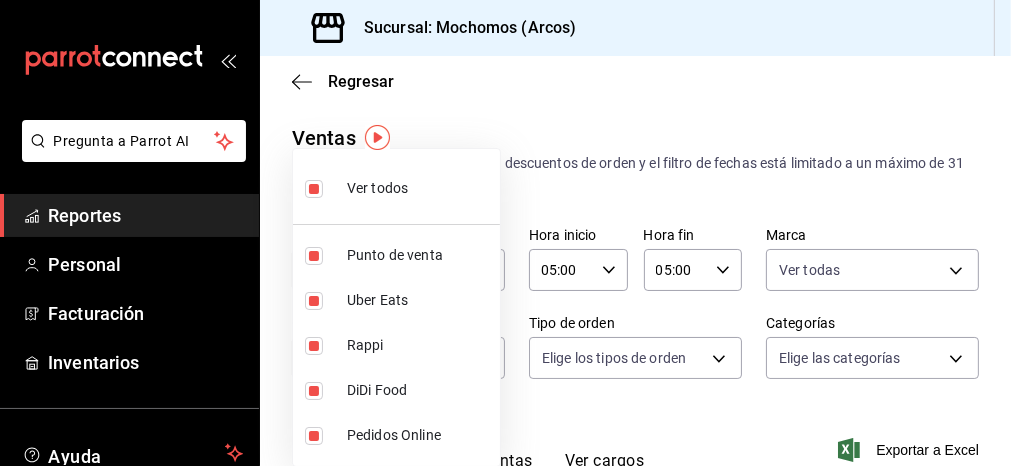 click at bounding box center (505, 233) 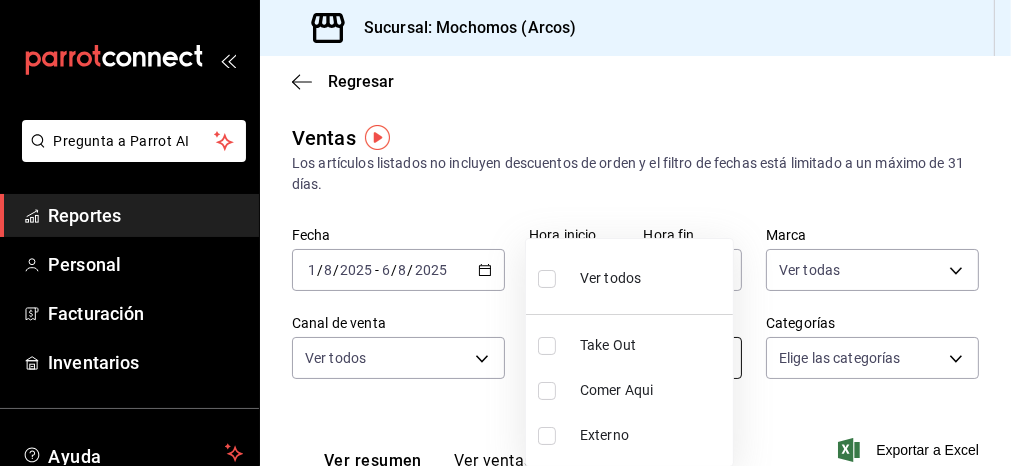 click on "Pregunta a Parrot AI Reportes   Personal   Facturación   Inventarios   Ayuda Recomienda Parrot   Mochomos Arcos   Sugerir nueva función   Sucursal: Mochomos (Arcos) Regresar Ventas Los artículos listados no incluyen descuentos de orden y el filtro de fechas está limitado a un máximo de 31 días. Fecha [DATE] [DATE] - [DATE] Hora inicio [TIME] Hora inicio Hora fin [TIME] Hora fin Marca Ver todas dd36a3dd-8c35-4563-bc3a-0ae6137ce787 Canal de venta Ver todos PARROT,UBER_EATS,RAPPI,DIDI_FOOD,ONLINE Tipo de orden Elige los tipos de orden Categorías Elige las categorías Ver resumen Ver ventas Ver cargos Exportar a Excel Resumen Total artículos Da clic en la fila para ver el detalle por tipo de artículo + $907,018.60 Cargos por servicio + $0.00 Venta bruta = $907,018.60 Descuentos totales - $6,136.40 Certificados de regalo - $0.00 Venta total = $900,882.20 Impuestos - $124,259.61 Venta neta = $776,622.59 Pregunta a Parrot AI Reportes   Personal   Facturación   Inventarios   Ayuda" at bounding box center (505, 233) 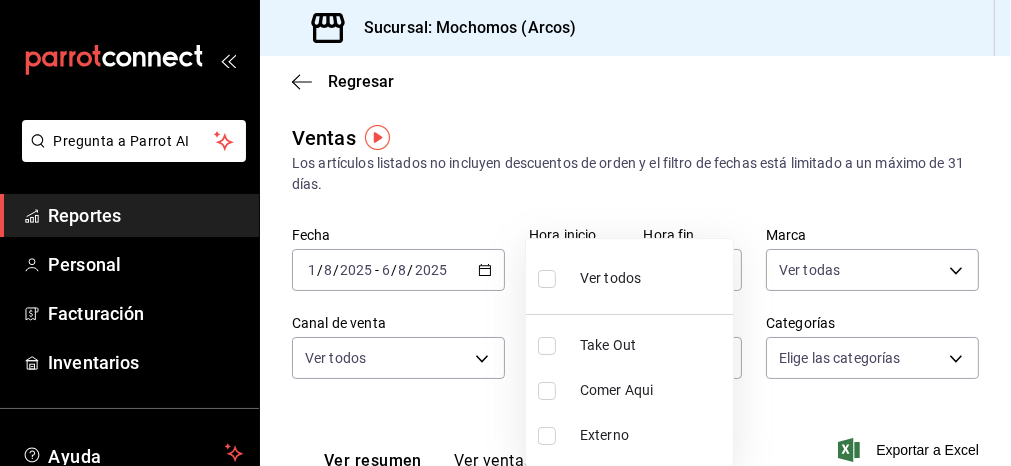 click on "Ver todos" at bounding box center (629, 276) 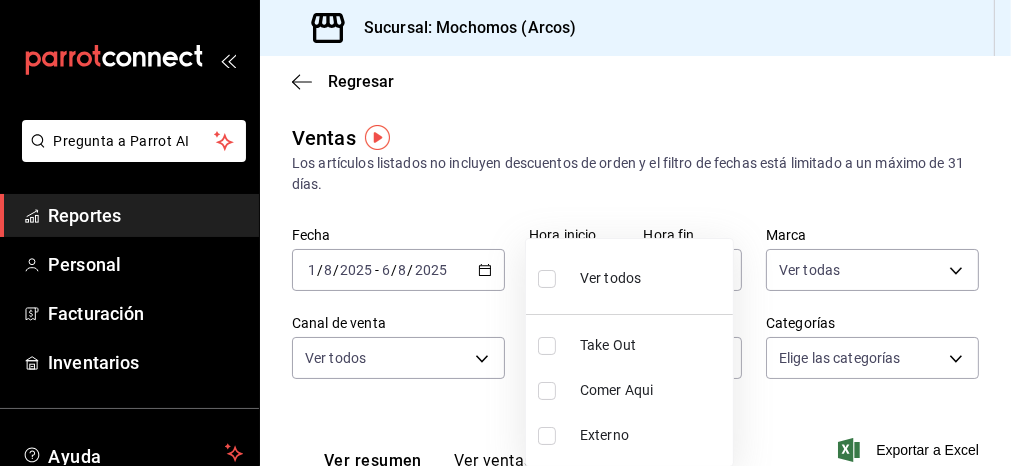 checkbox on "true" 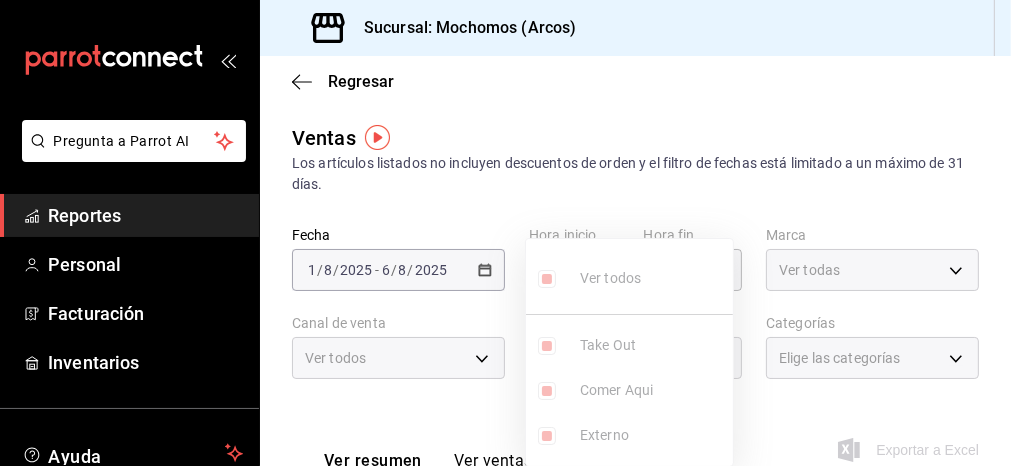 click at bounding box center [505, 233] 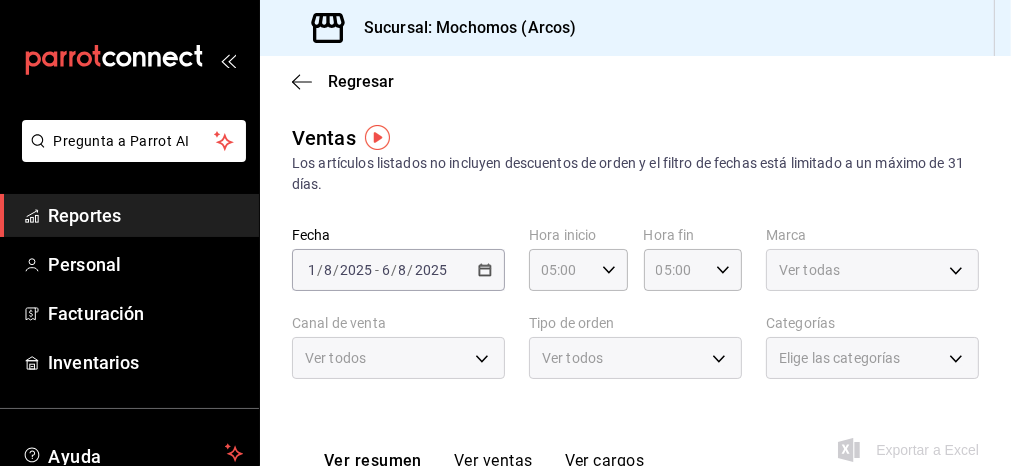 click on "Elige las categorías" at bounding box center (872, 358) 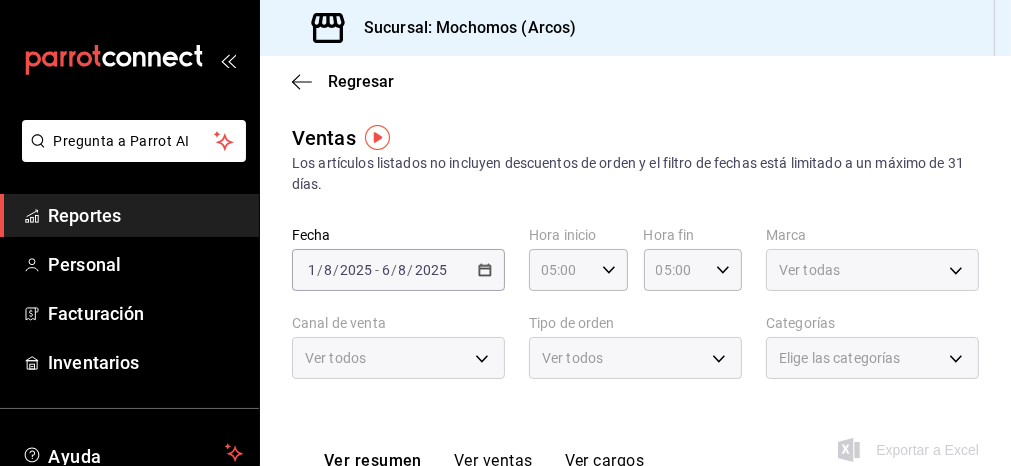 click on "Elige las categorías" at bounding box center (872, 358) 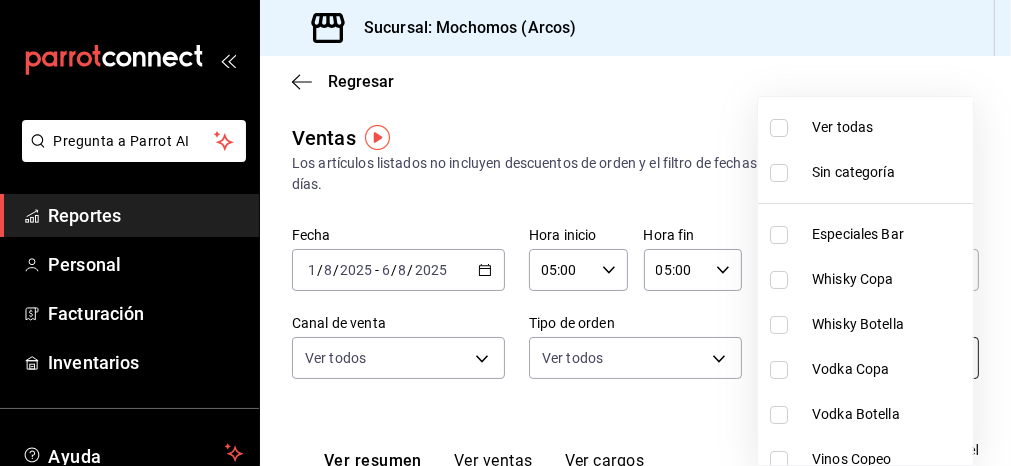 click on "Pregunta a Parrot AI Reportes   Personal   Facturación   Inventarios   Ayuda Recomienda Parrot   Mochomos Arcos   Sugerir nueva función   Sucursal: Mochomos (Arcos) Regresar Ventas Los artículos listados no incluyen descuentos de orden y el filtro de fechas está limitado a un máximo de 31 días. Fecha [DATE] [DATE] - [DATE] Hora inicio [TIME] Hora inicio Hora fin [TIME] Hora fin Marca Ver todas dd36a3dd-8c35-4563-bc3a-0ae6137ce787 Canal de venta Ver todos PARROT,UBER_EATS,RAPPI,DIDI_FOOD,ONLINE Tipo de orden Ver todos c6b8ee8d-4955-4723-bae1-372b147e207b,27be71f3-ce18-4cfa-bd3b-e966efc6a73f,EXTERNAL Categorías Elige las categorías Ver resumen Ver ventas Ver cargos Exportar a Excel Resumen Total artículos Da clic en la fila para ver el detalle por tipo de artículo + $907,018.60 Cargos por servicio + $0.00 Venta bruta = $907,018.60 Descuentos totales - $6,136.40 Certificados de regalo - $0.00 Venta total = $900,882.20 Impuestos - $124,259.61 Venta neta = $776,622.59 Reportes" at bounding box center (505, 233) 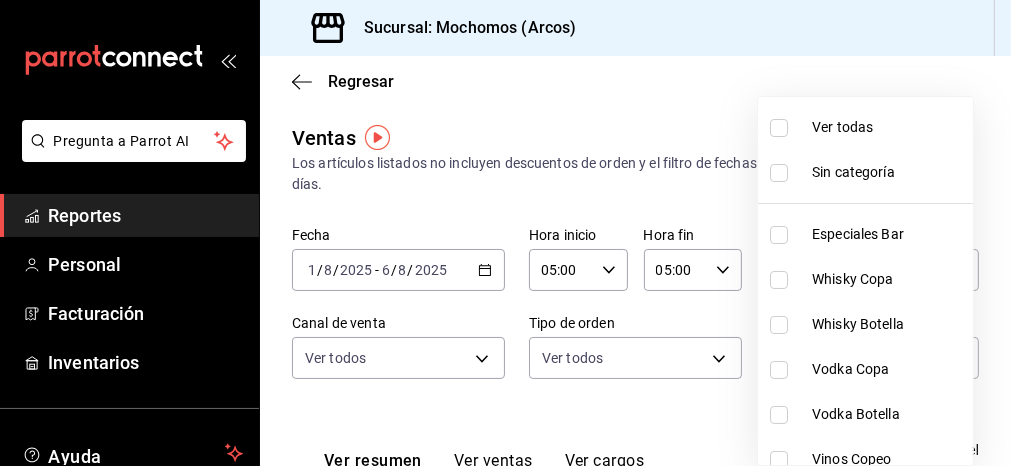 click on "Ver todas" at bounding box center [888, 127] 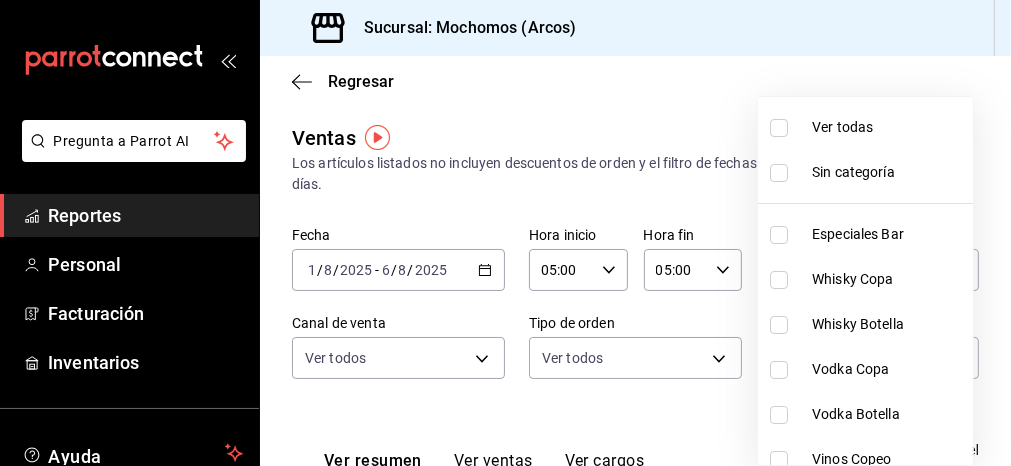 type on "[UUID],[UUID],[UUID],[UUID],[UUID],[UUID],[UUID],[UUID],[UUID],[UUID],[UUID],[UUID],[UUID],[UUID],[UUID],[UUID],[UUID],[UUID],[UUID],[UUID],[UUID],[UUID],[UUID],[UUID],[UUID],[UUID],[UUID]..." 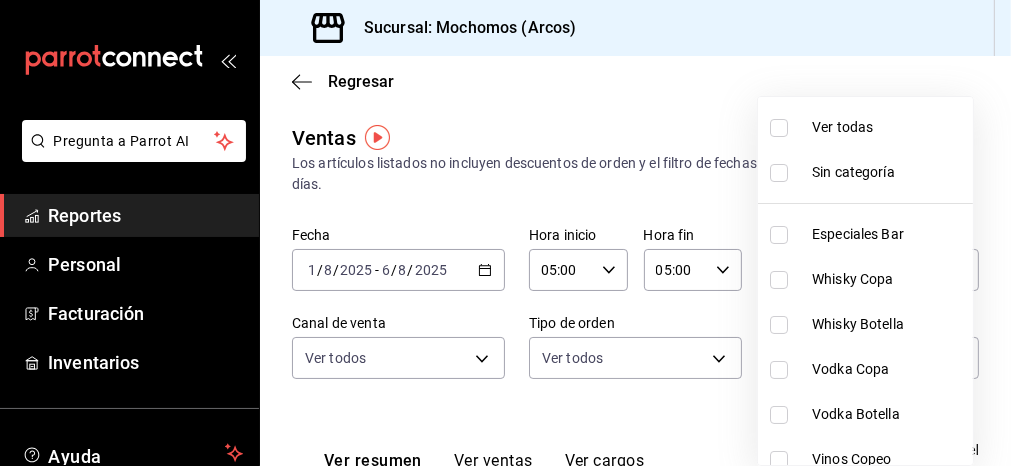 checkbox on "true" 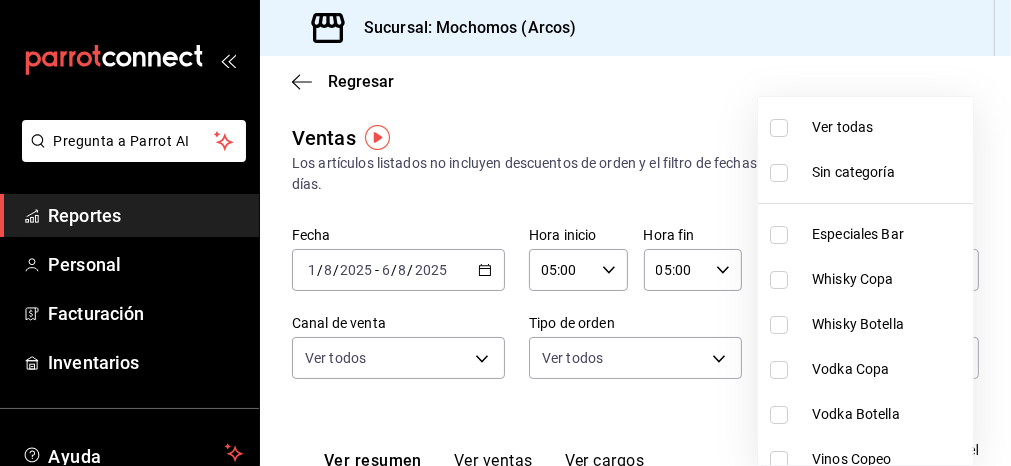 checkbox on "true" 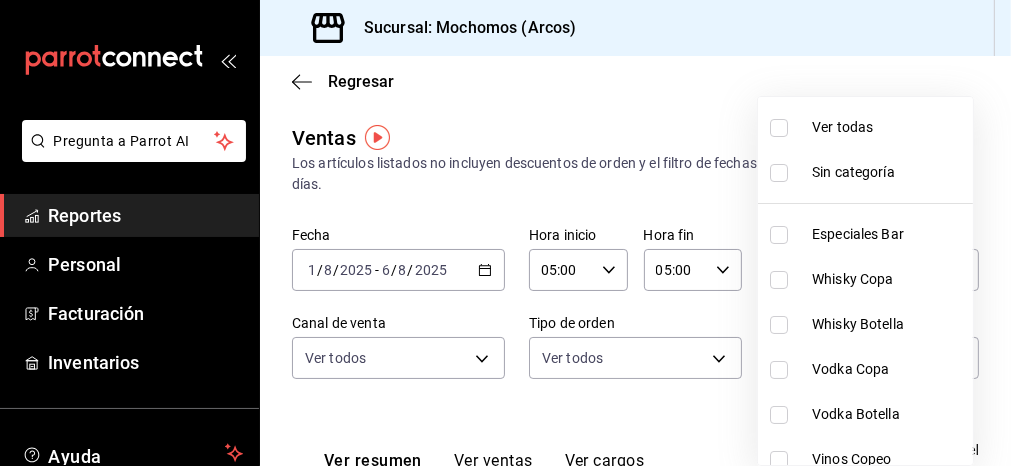 checkbox on "true" 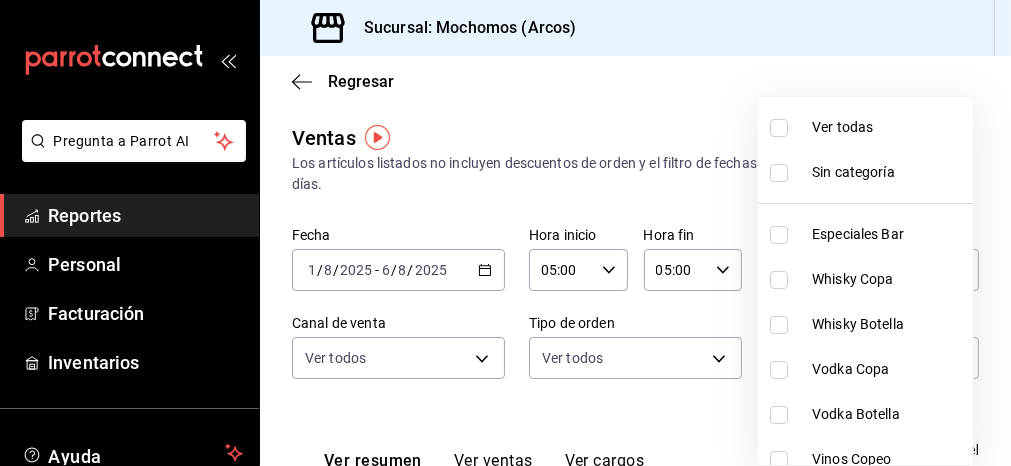 checkbox on "true" 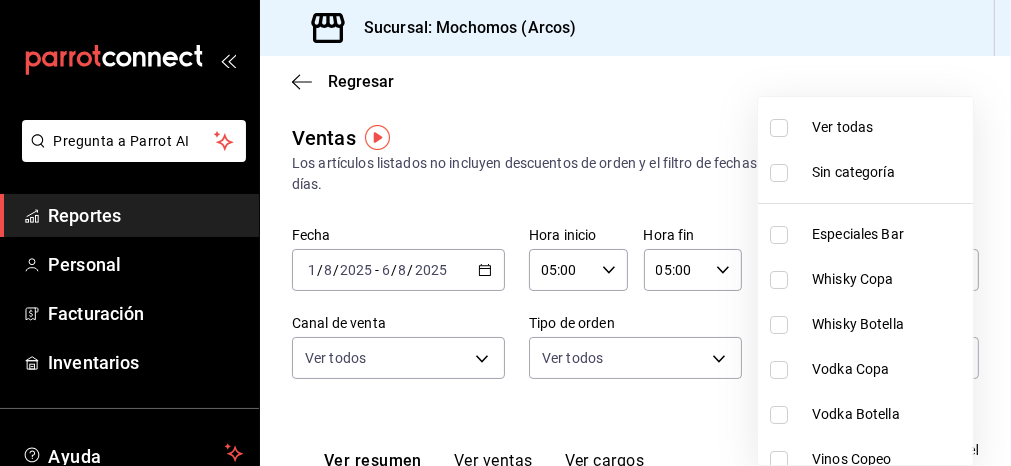 checkbox on "true" 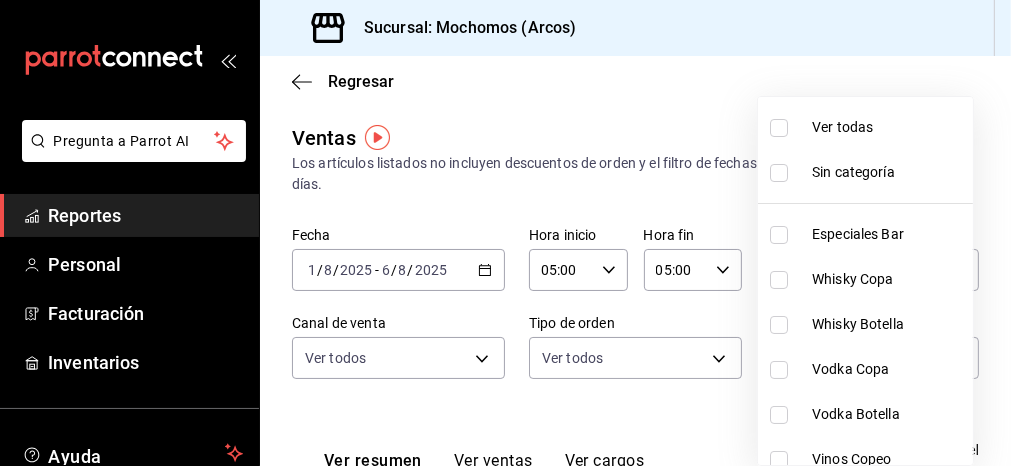 checkbox on "true" 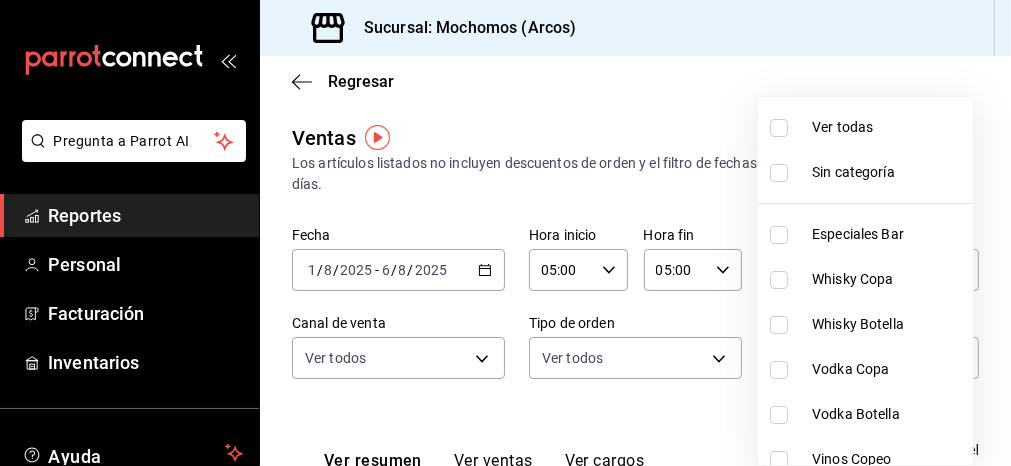 checkbox on "true" 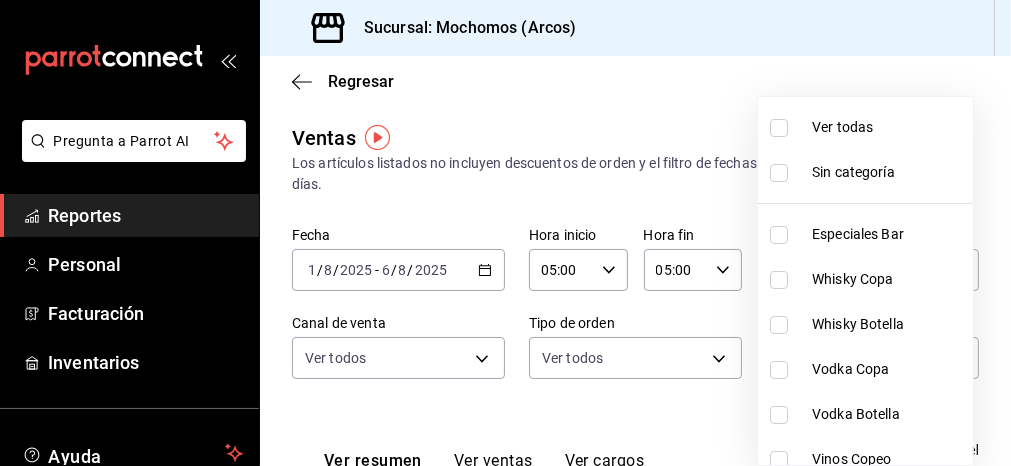 checkbox on "true" 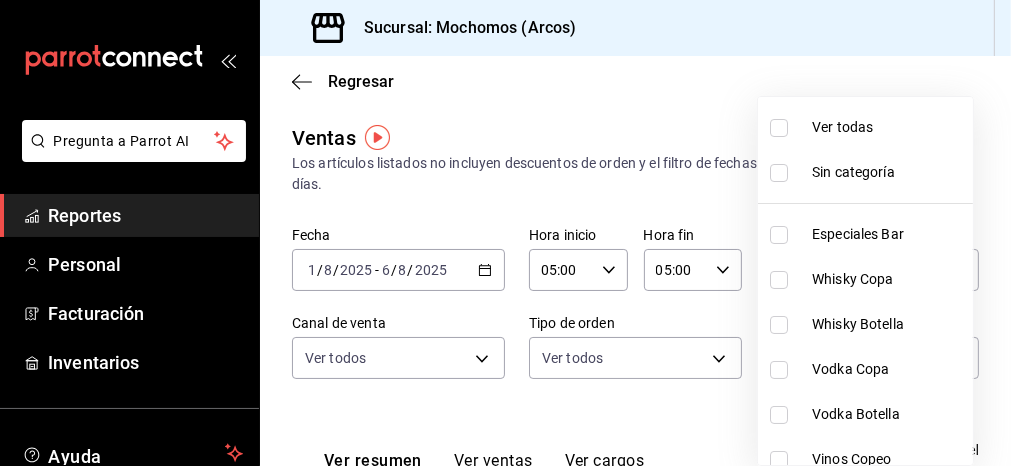 checkbox on "true" 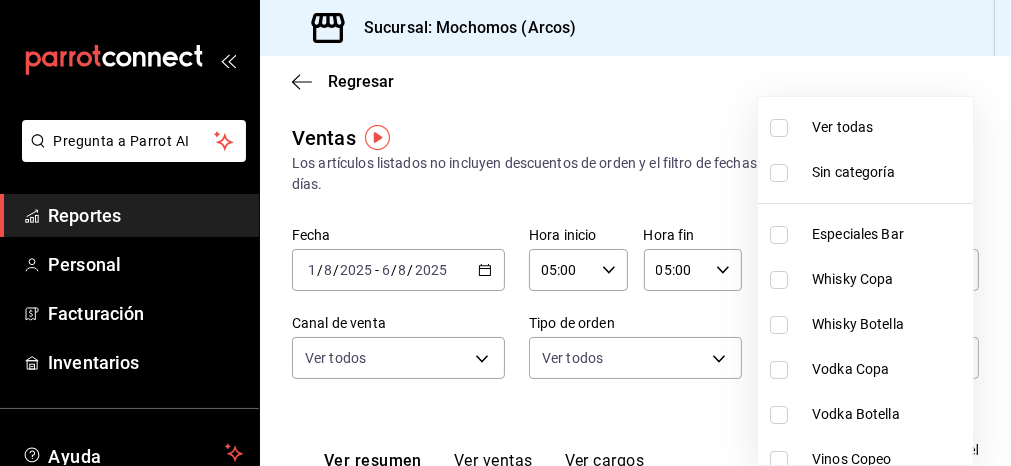 checkbox on "true" 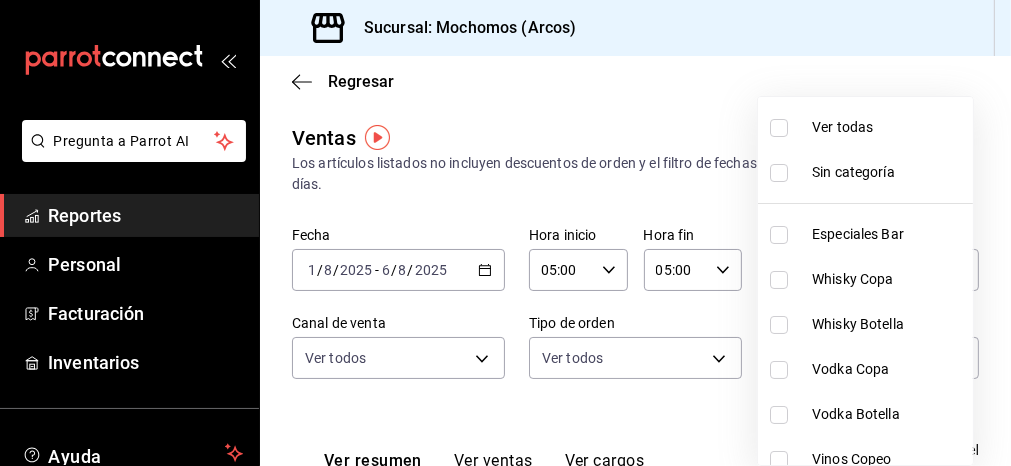 checkbox on "true" 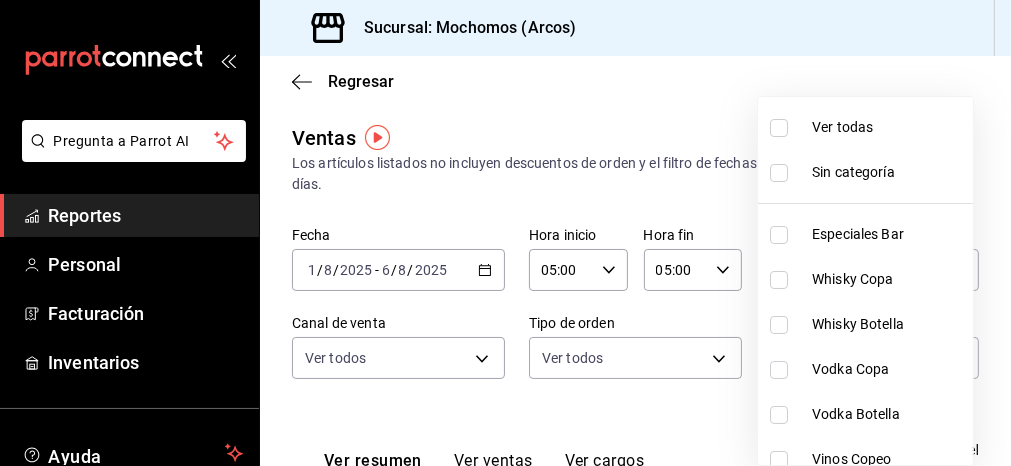 checkbox on "true" 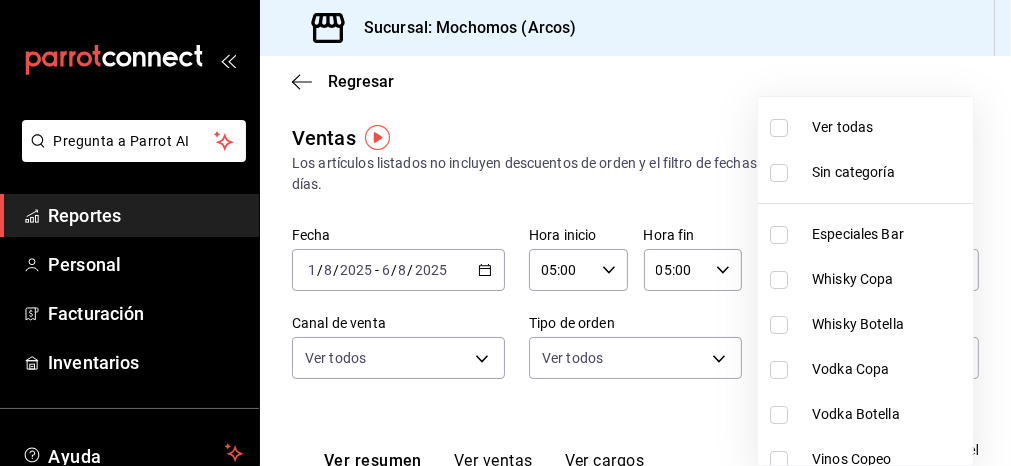 checkbox on "true" 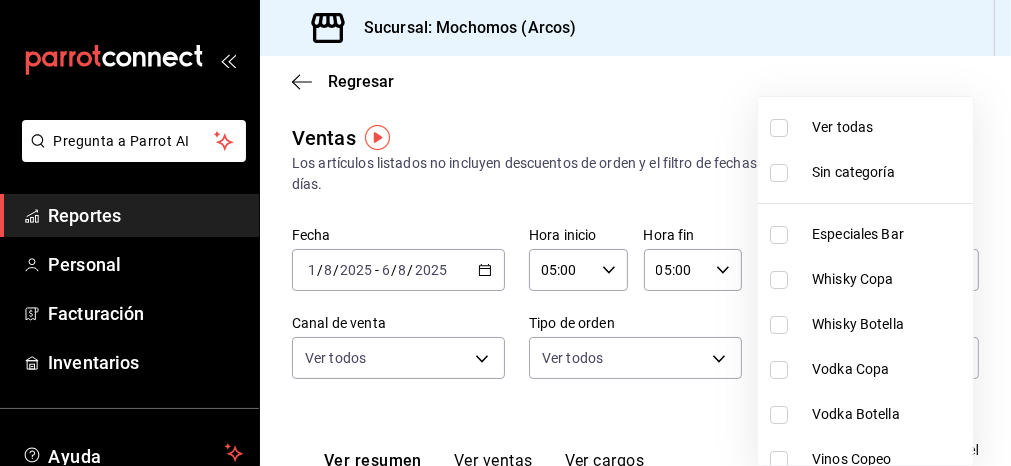 checkbox on "true" 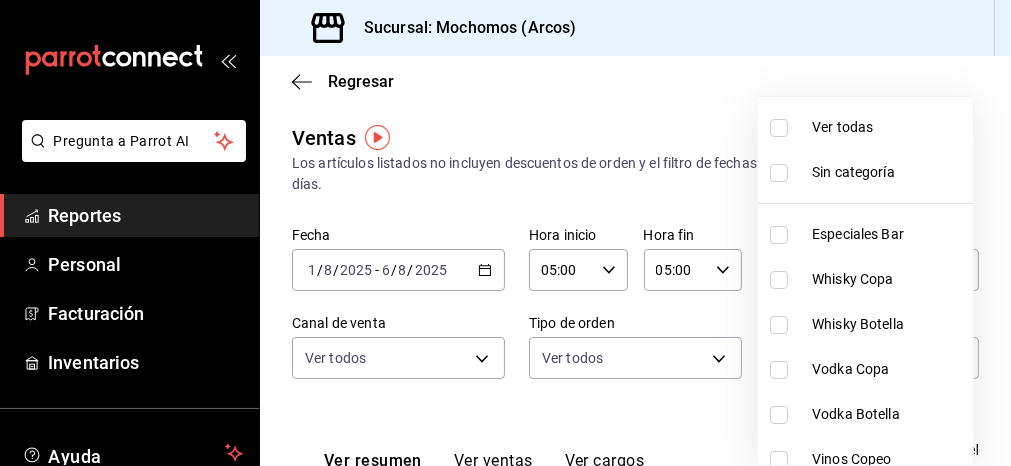 checkbox on "true" 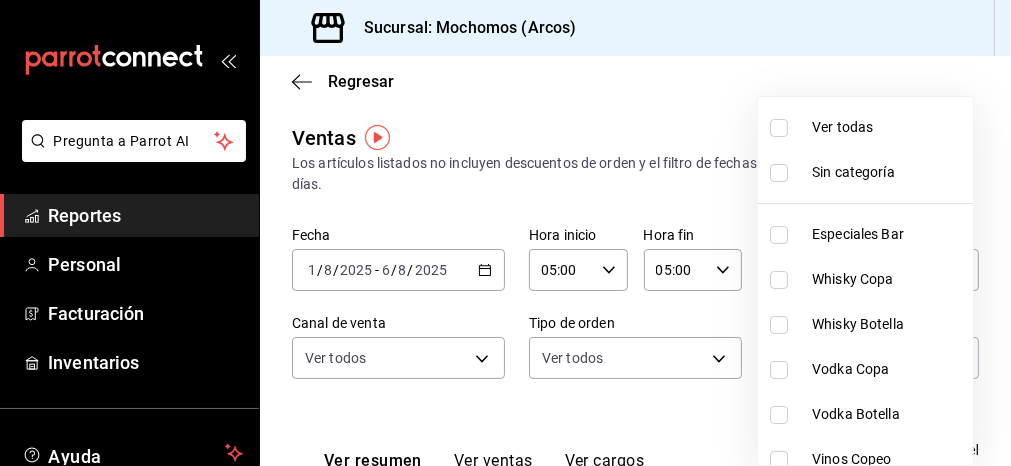 checkbox on "true" 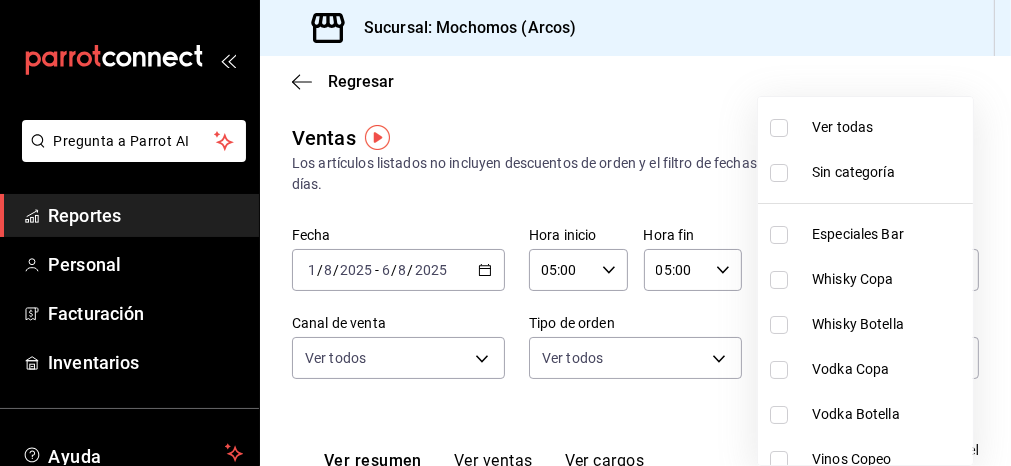 checkbox on "true" 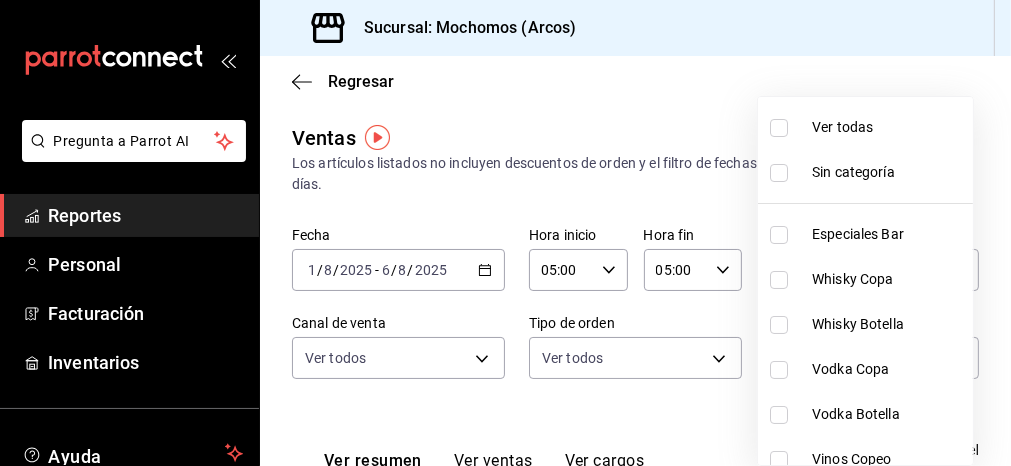 checkbox on "true" 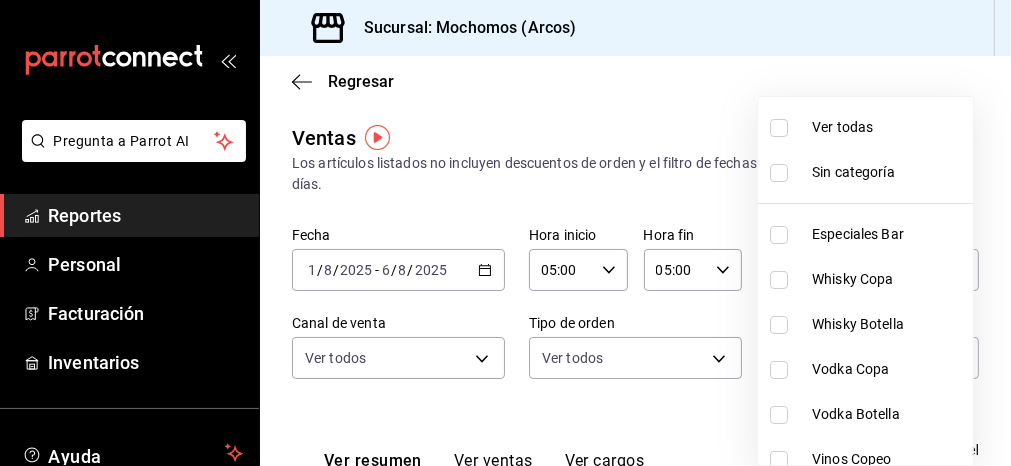 checkbox on "true" 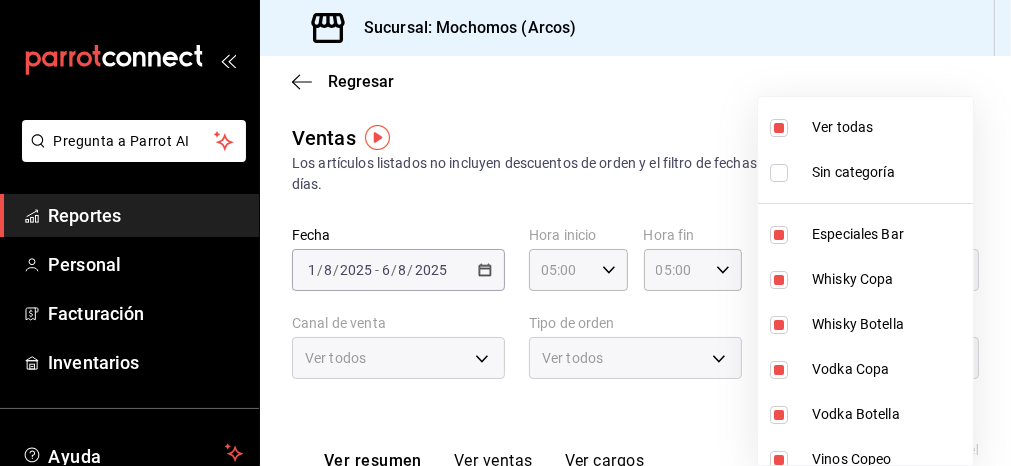 click at bounding box center [505, 233] 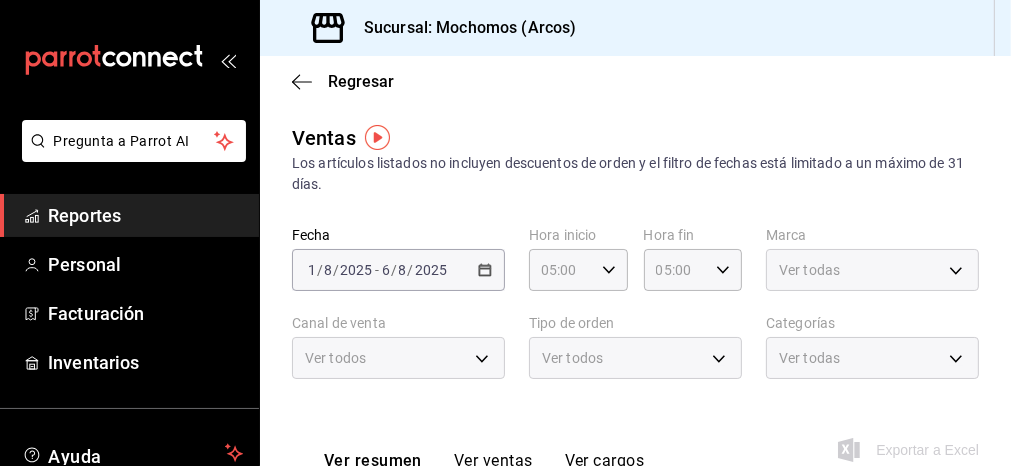 click on "Ver resumen Ver ventas Ver cargos Exportar a Excel" at bounding box center [635, 444] 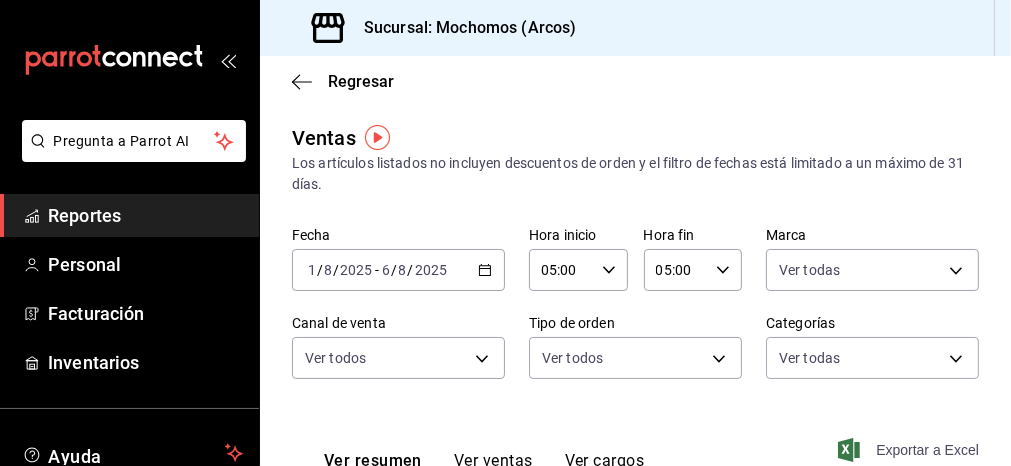 click on "Exportar a Excel" at bounding box center [910, 450] 